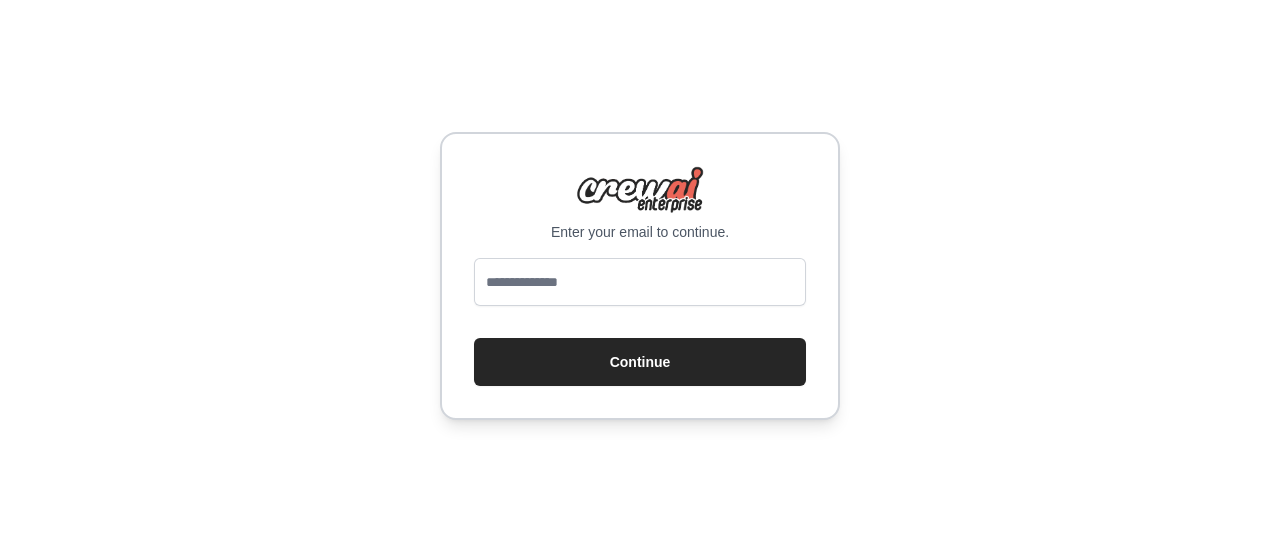 scroll, scrollTop: 0, scrollLeft: 0, axis: both 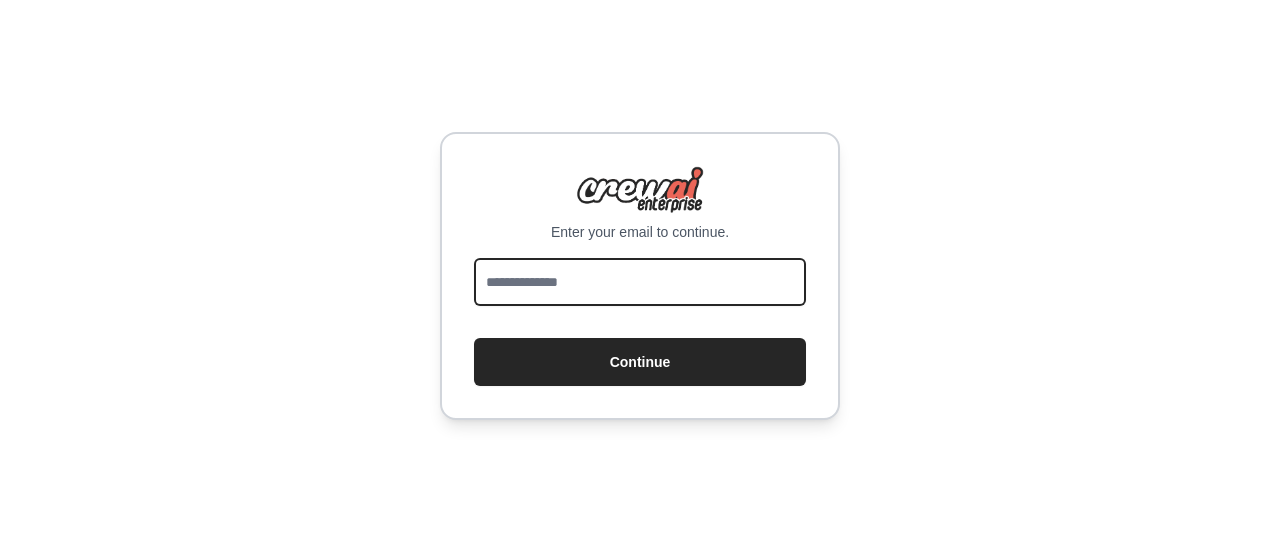 click at bounding box center [640, 282] 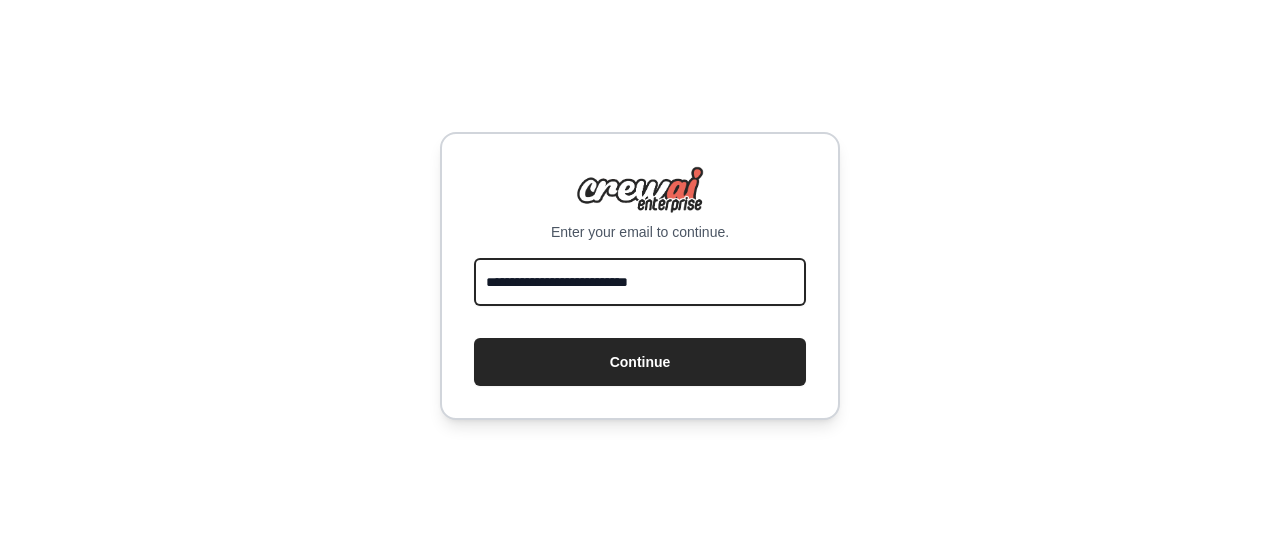 type on "**********" 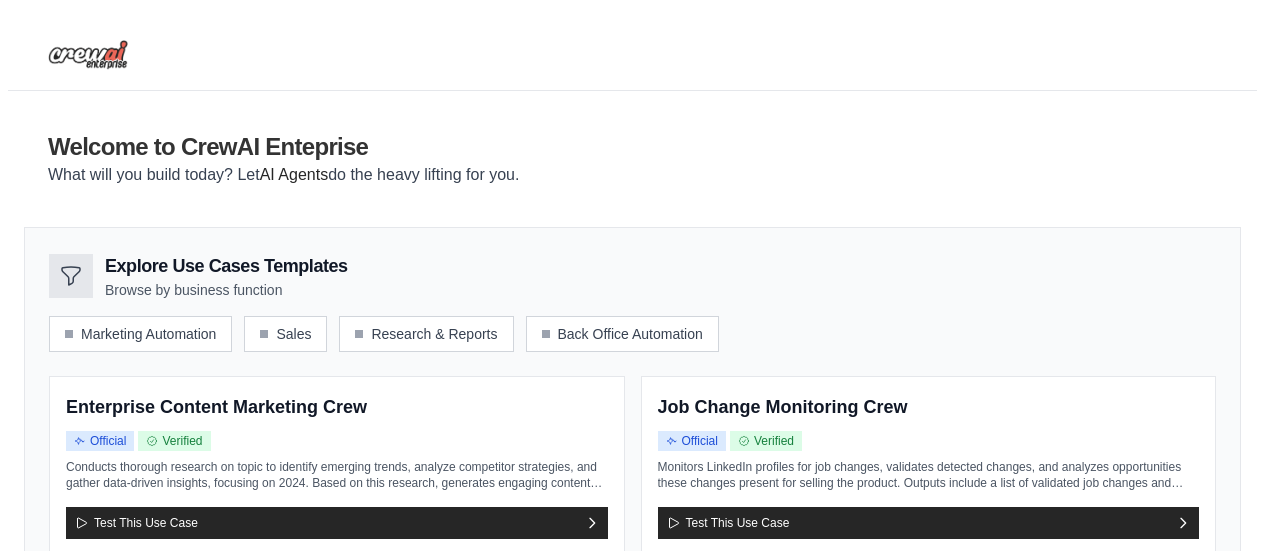 scroll, scrollTop: 0, scrollLeft: 0, axis: both 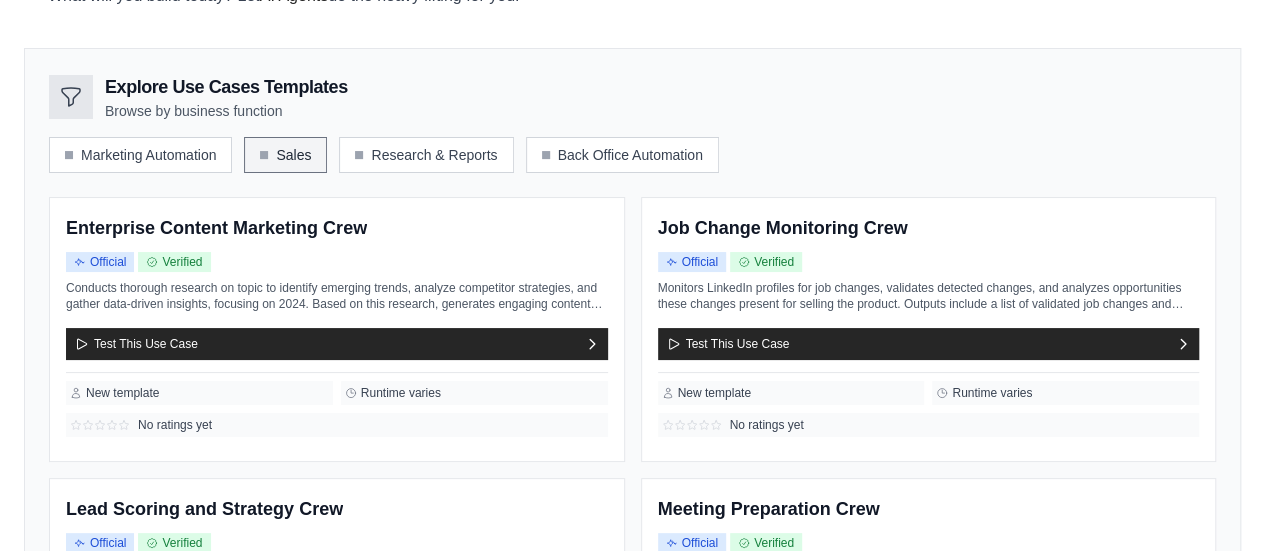click on "Sales" at bounding box center (285, 155) 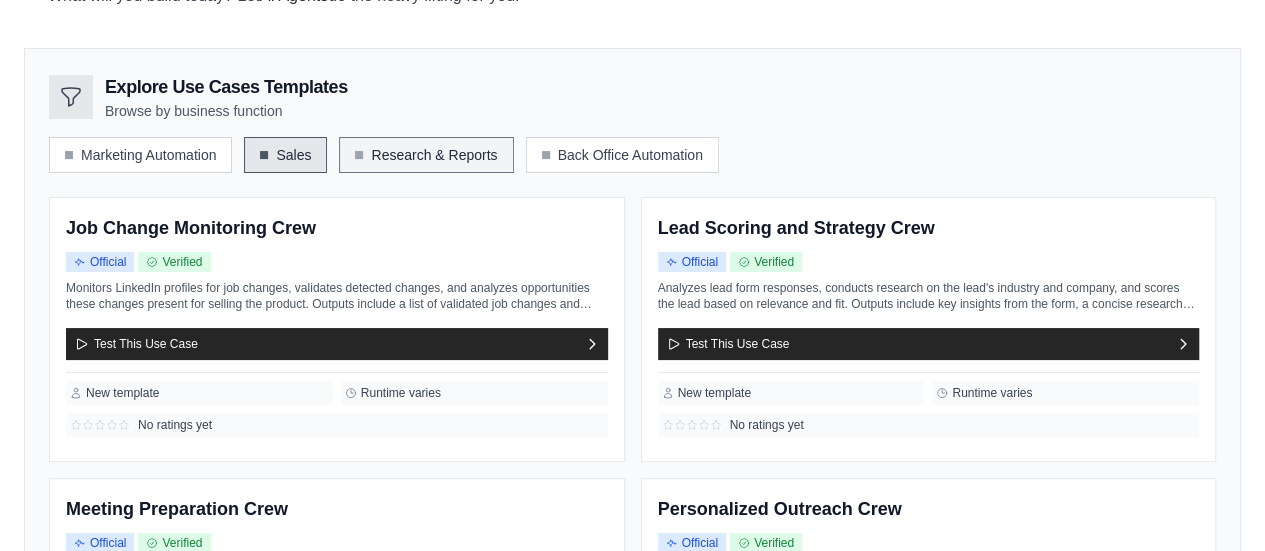 click on "Research & Reports" at bounding box center (426, 155) 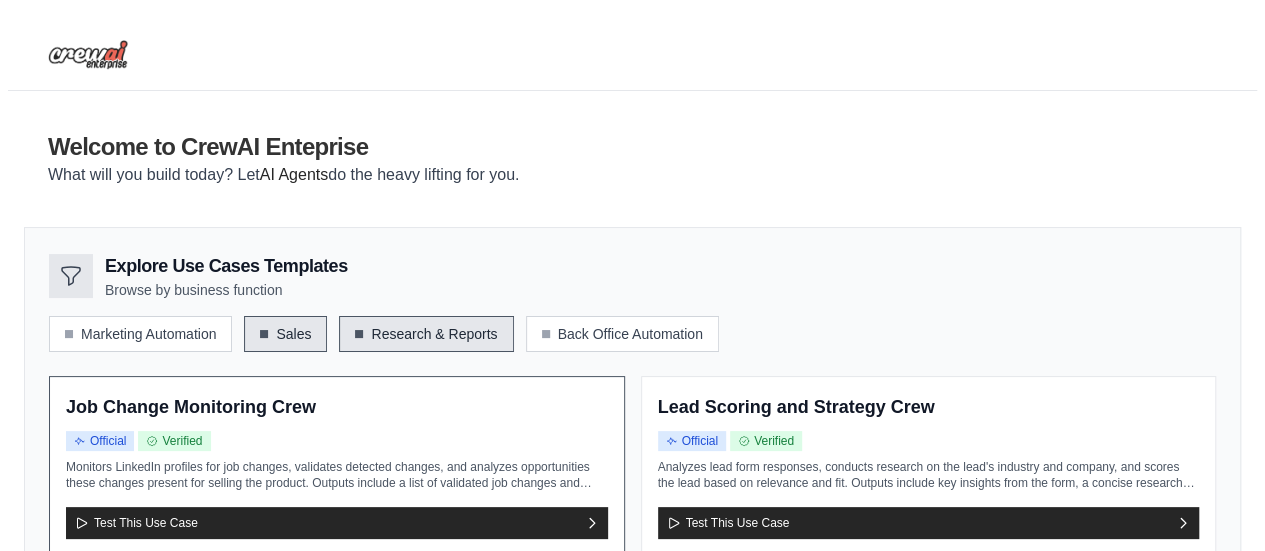 scroll, scrollTop: 566, scrollLeft: 0, axis: vertical 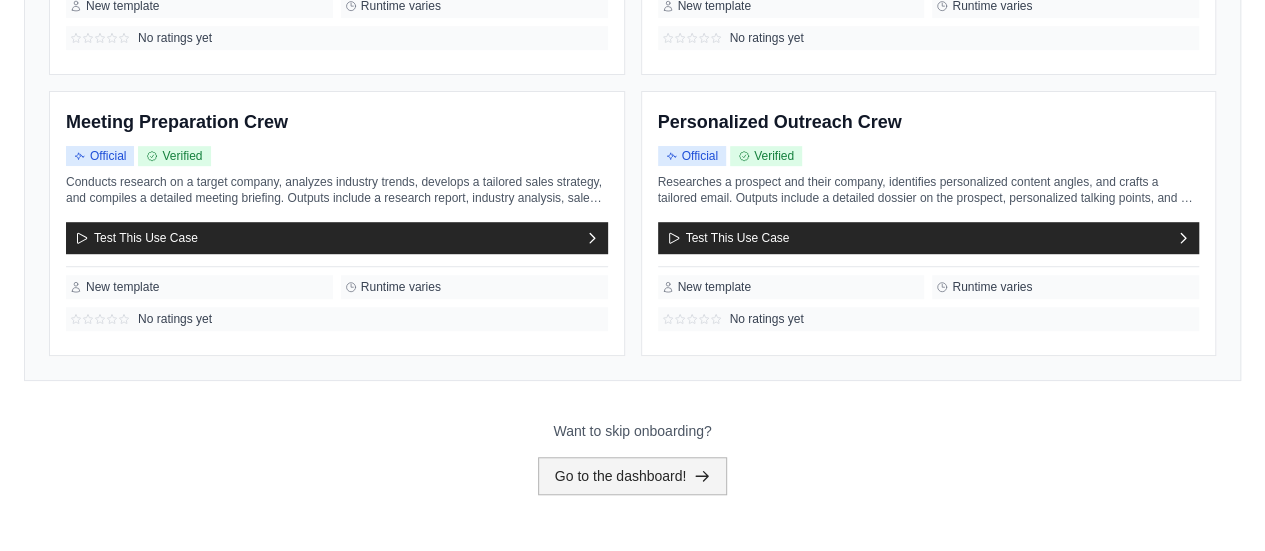 click on "Go to the dashboard!" at bounding box center (633, 476) 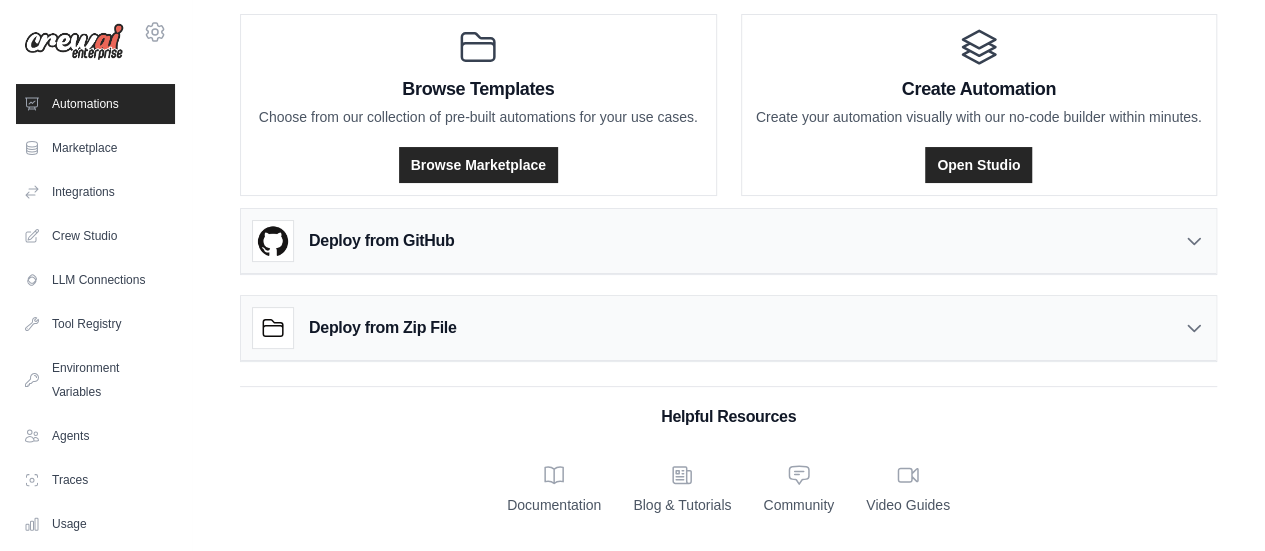 scroll, scrollTop: 0, scrollLeft: 0, axis: both 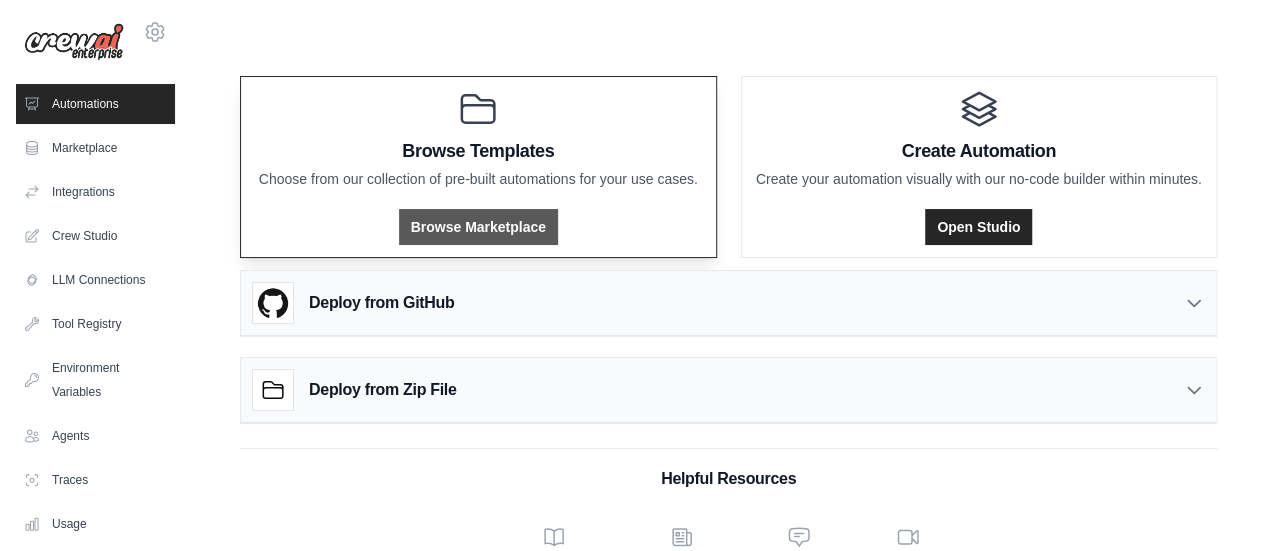 click on "Browse Marketplace" at bounding box center (478, 227) 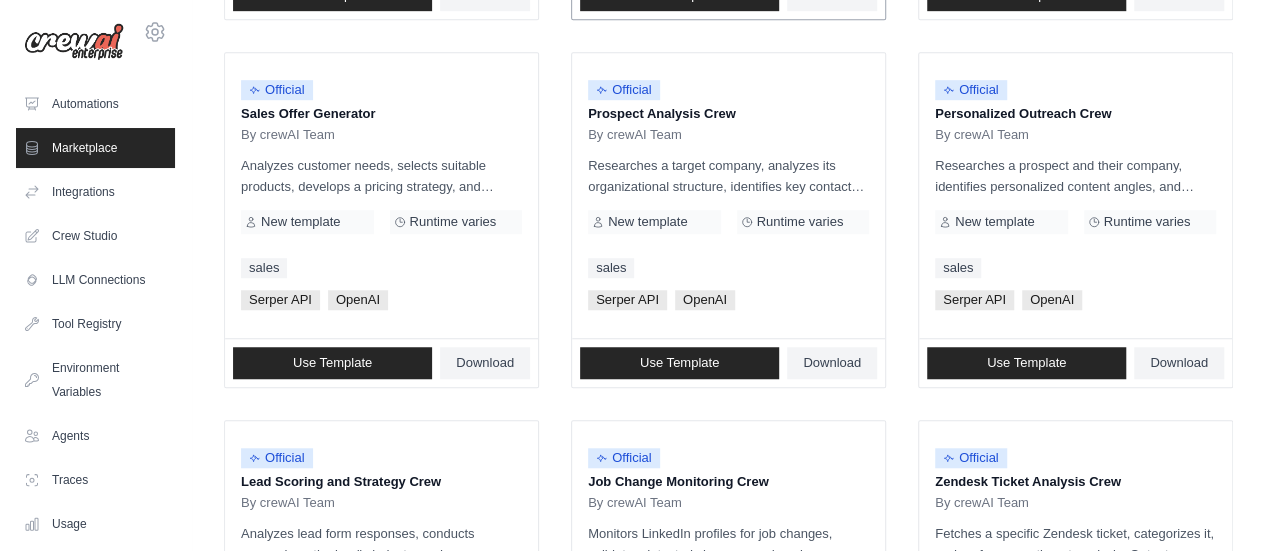 scroll, scrollTop: 617, scrollLeft: 0, axis: vertical 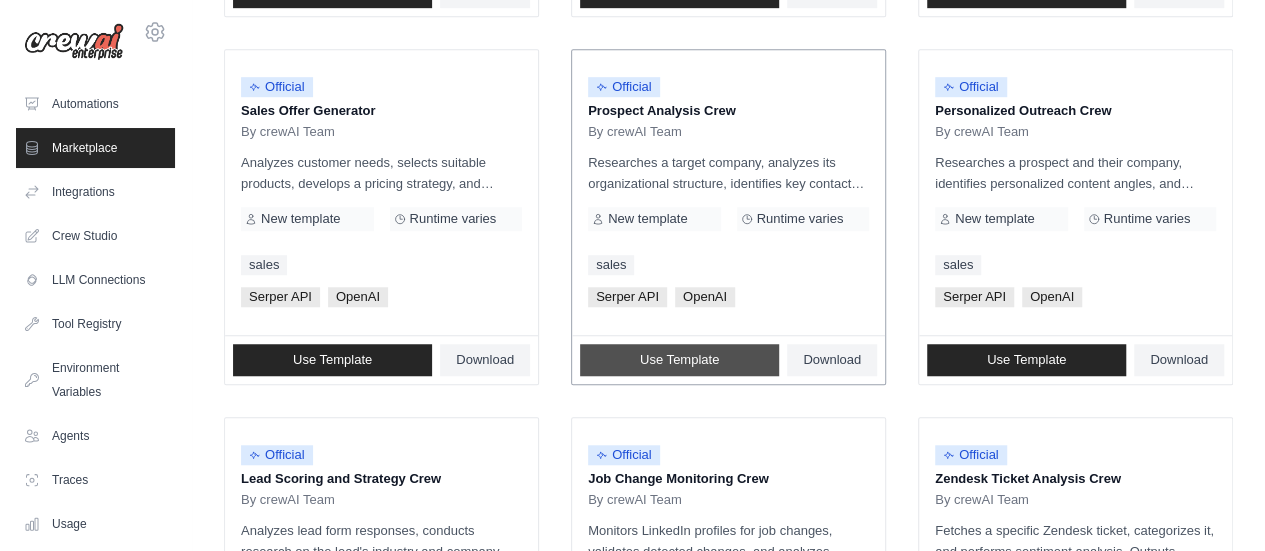 click on "Use Template" at bounding box center (679, 360) 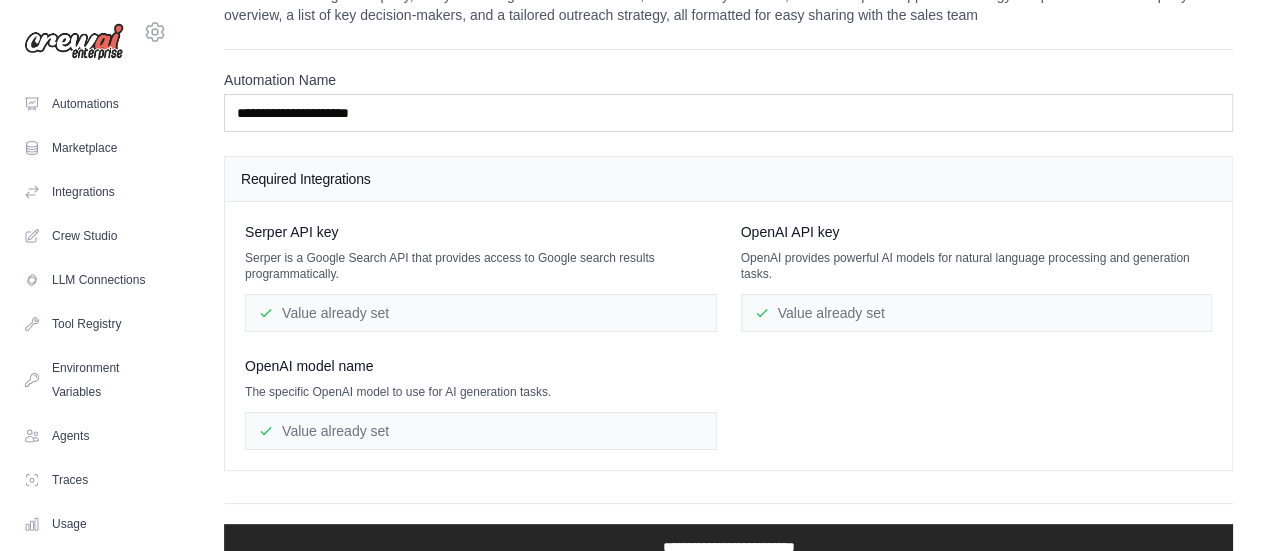 scroll, scrollTop: 67, scrollLeft: 0, axis: vertical 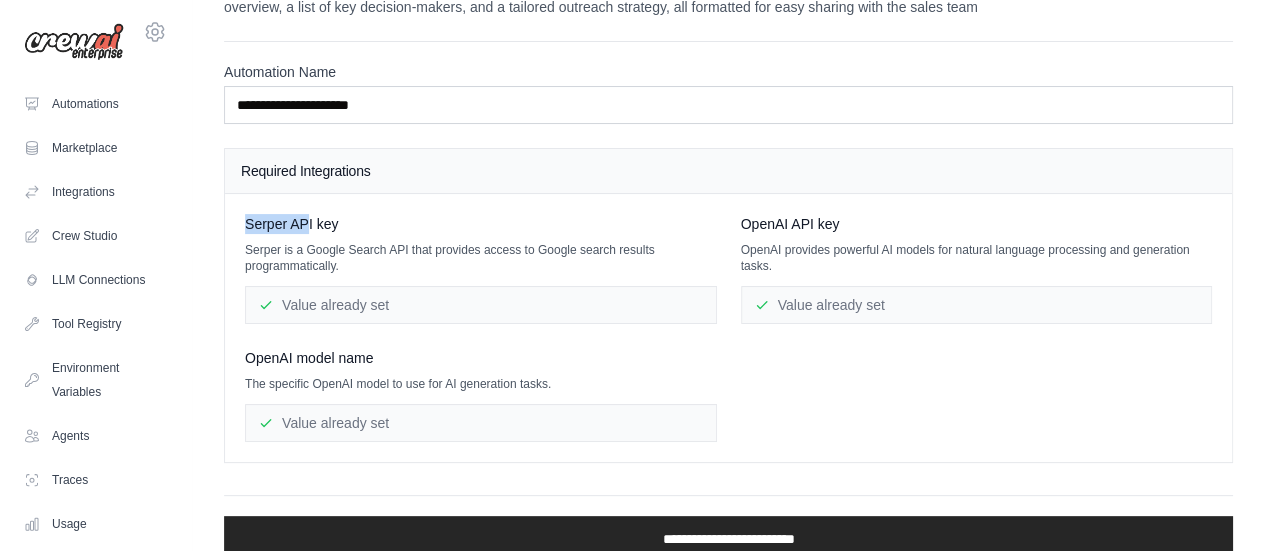 drag, startPoint x: 245, startPoint y: 221, endPoint x: 312, endPoint y: 225, distance: 67.11929 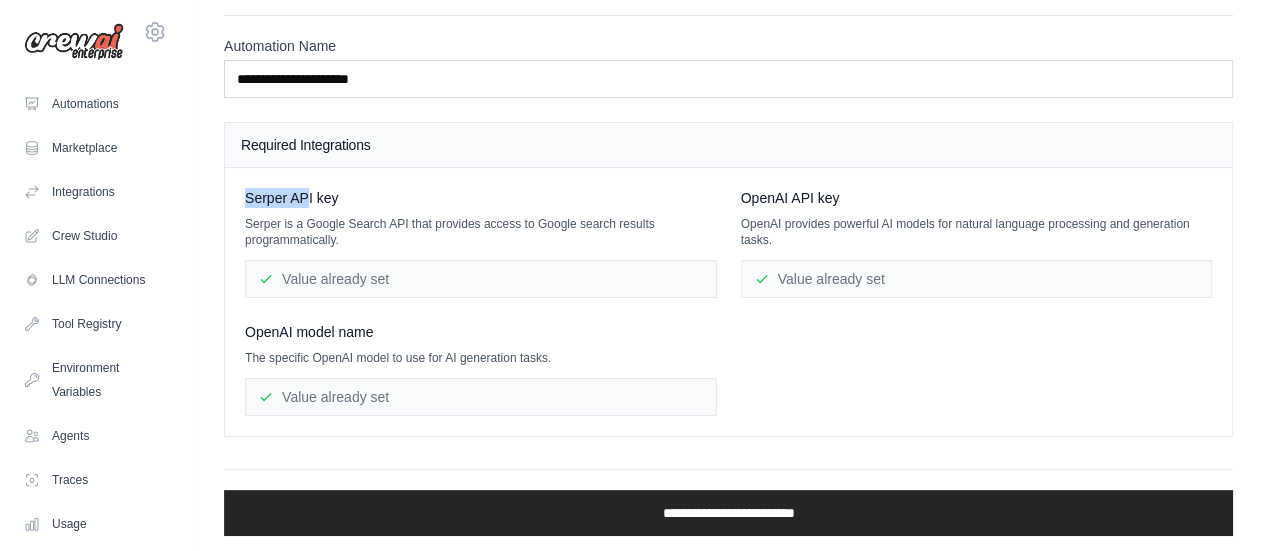 scroll, scrollTop: 0, scrollLeft: 0, axis: both 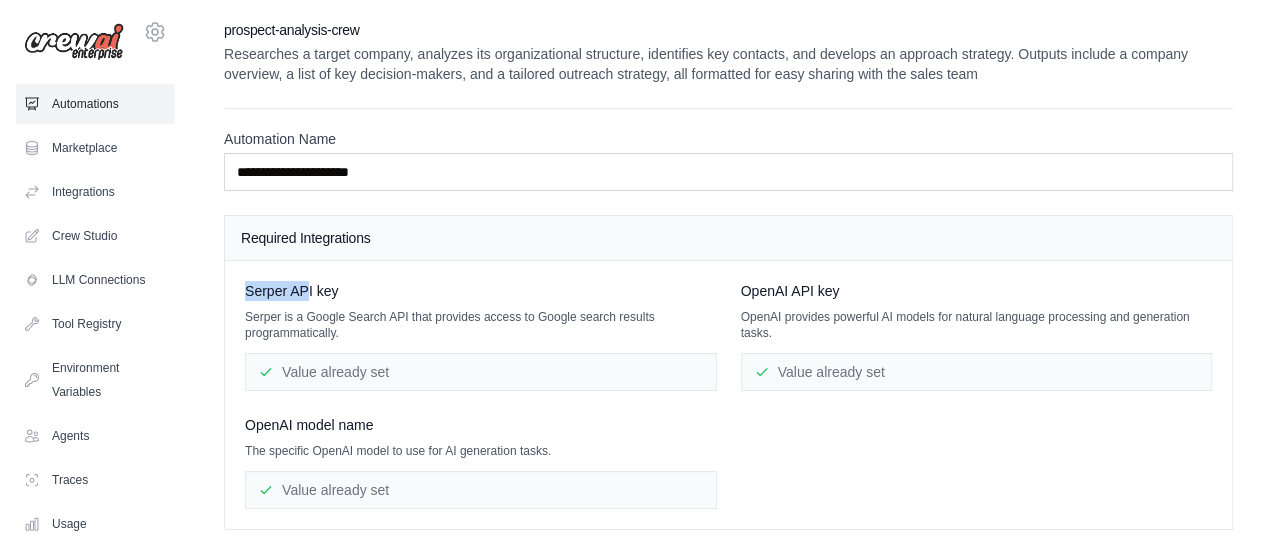 click on "Automations" at bounding box center [95, 104] 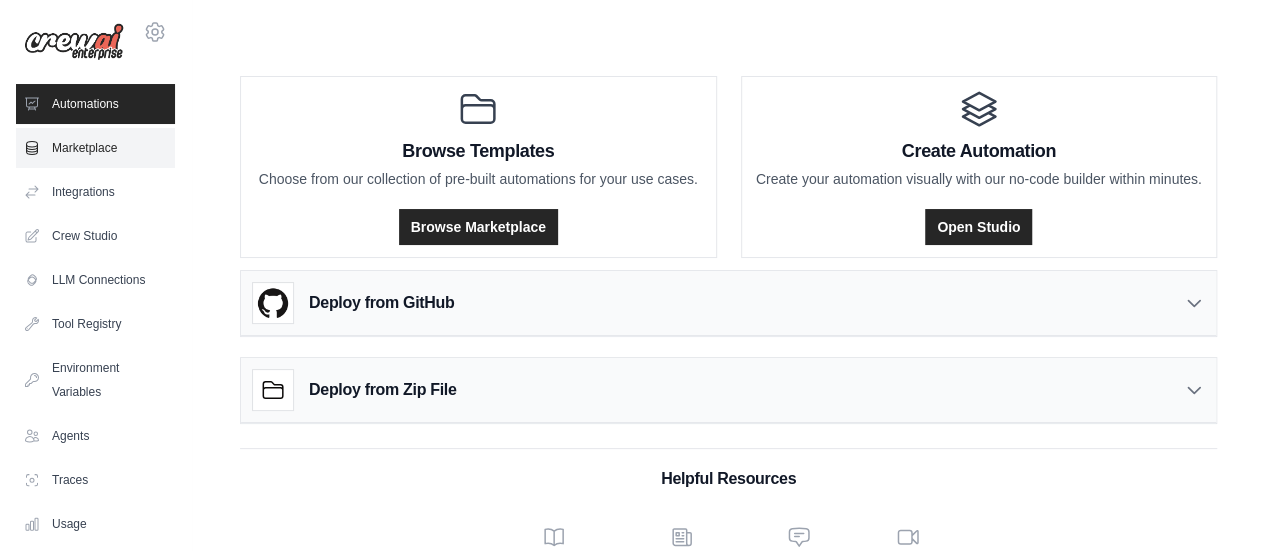 click on "Marketplace" at bounding box center (95, 148) 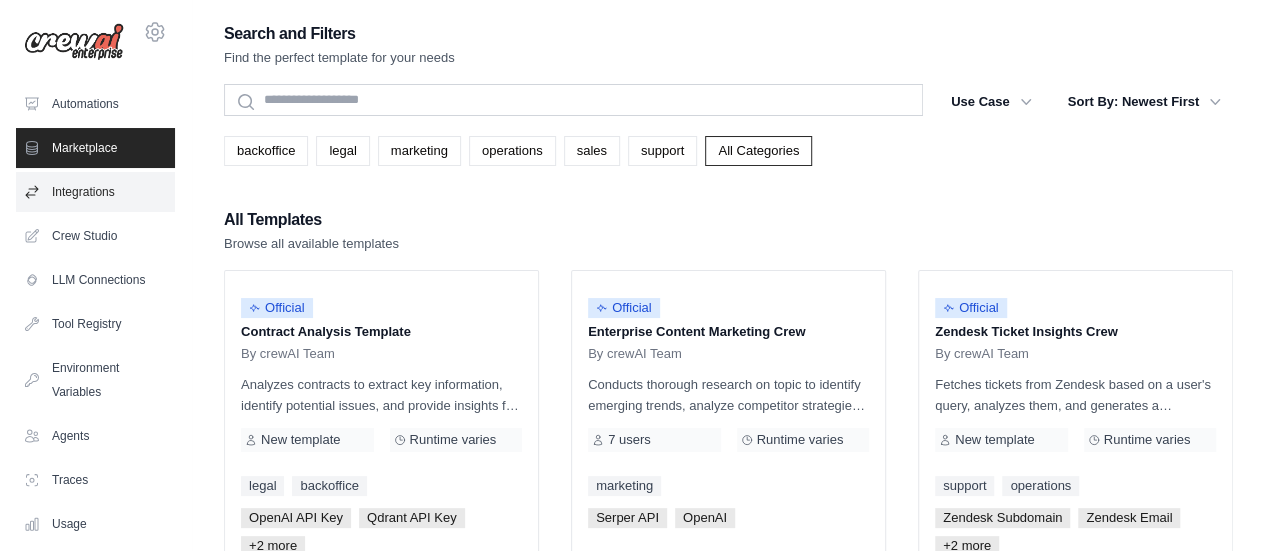 click on "Integrations" at bounding box center (95, 192) 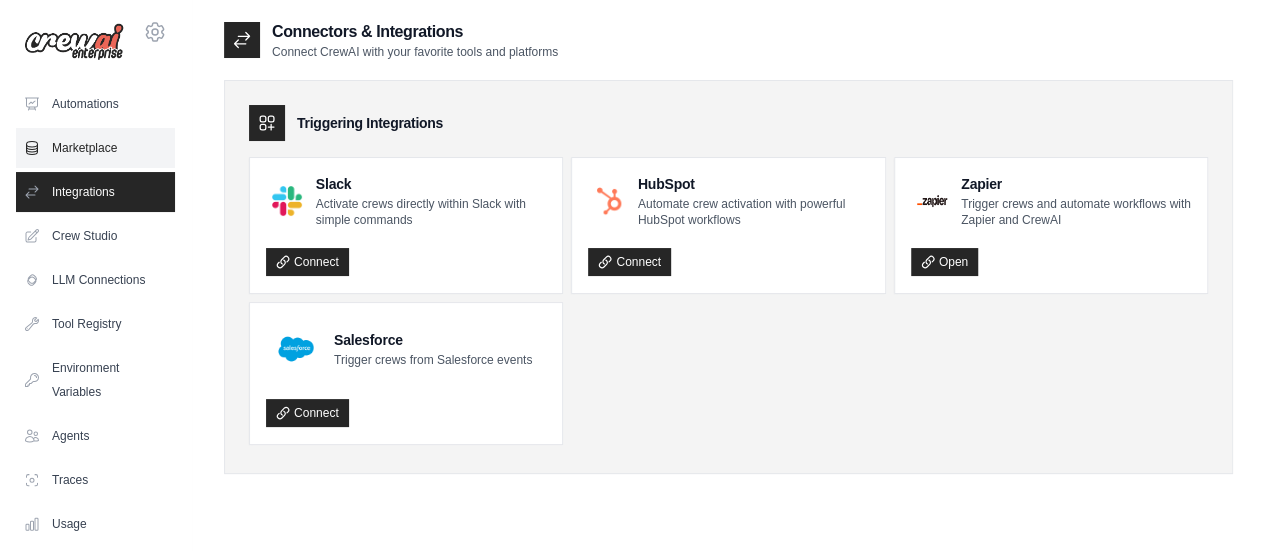 click on "Marketplace" at bounding box center (95, 148) 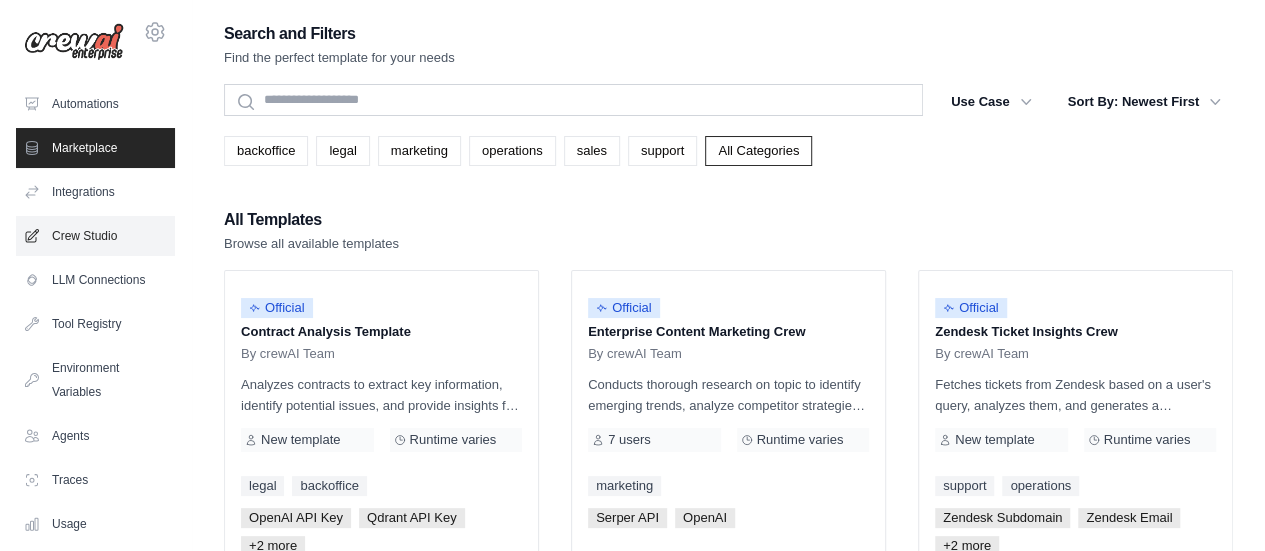 click on "Crew Studio" at bounding box center [95, 236] 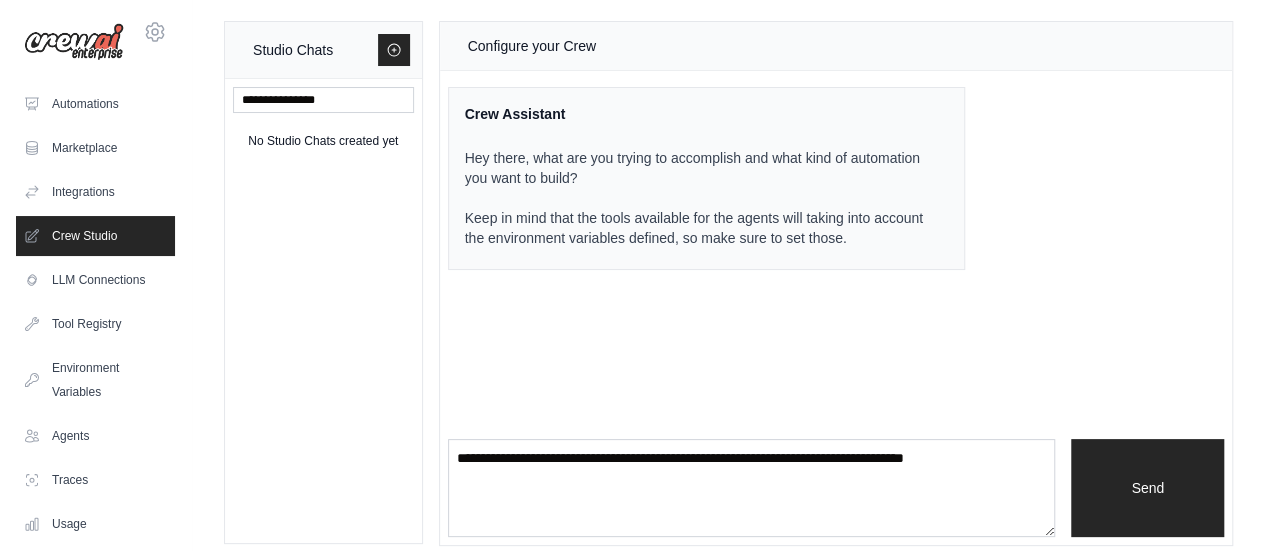 scroll, scrollTop: 8, scrollLeft: 0, axis: vertical 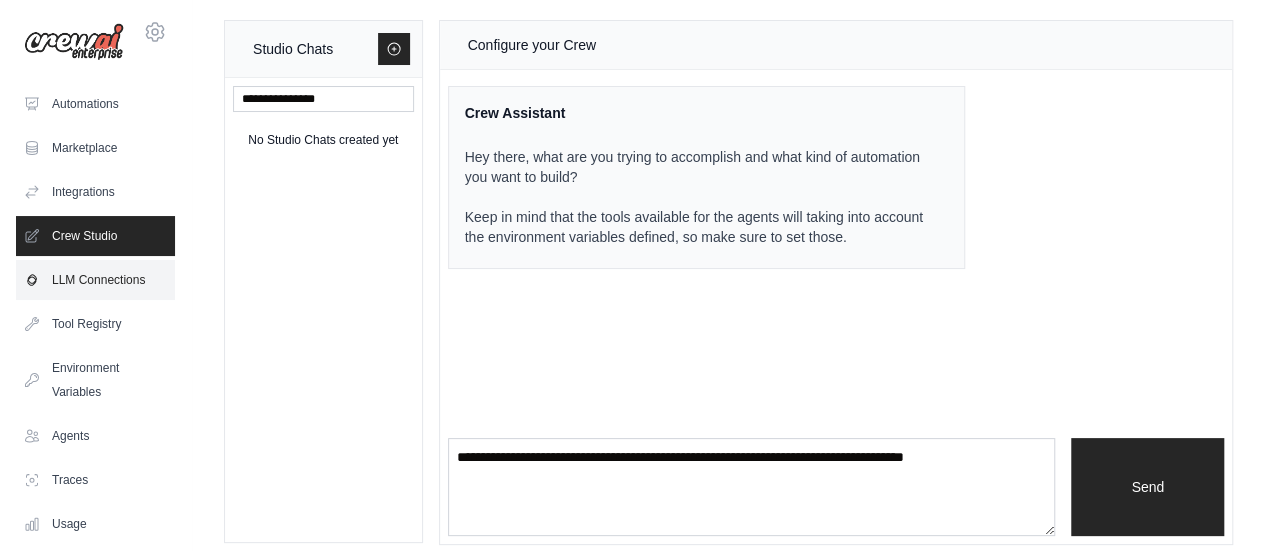 click on "LLM Connections" at bounding box center [95, 280] 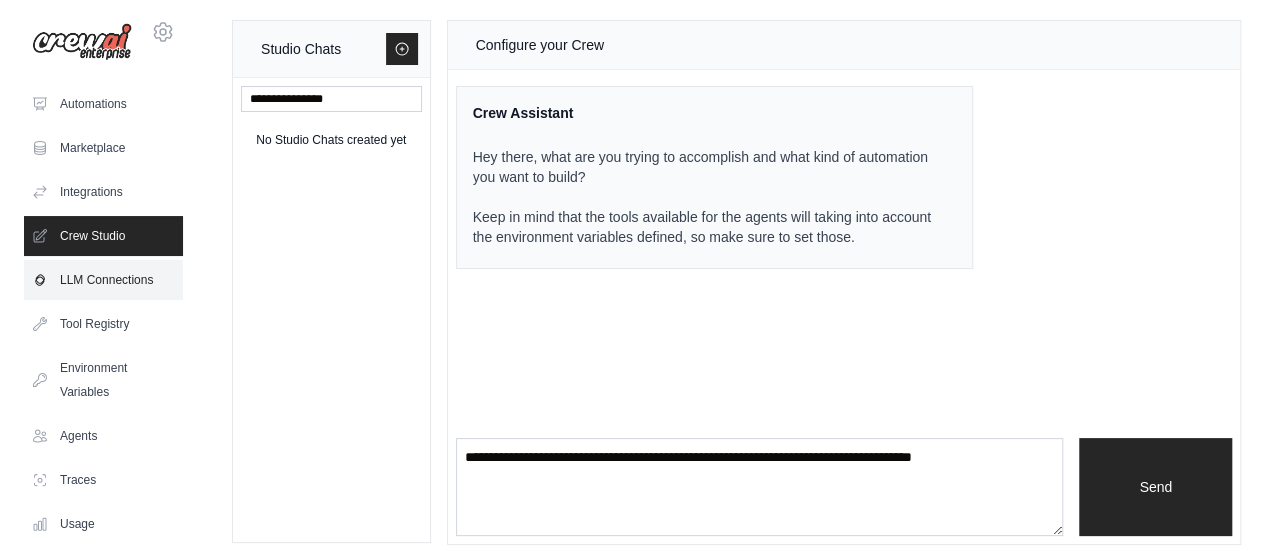 scroll, scrollTop: 0, scrollLeft: 0, axis: both 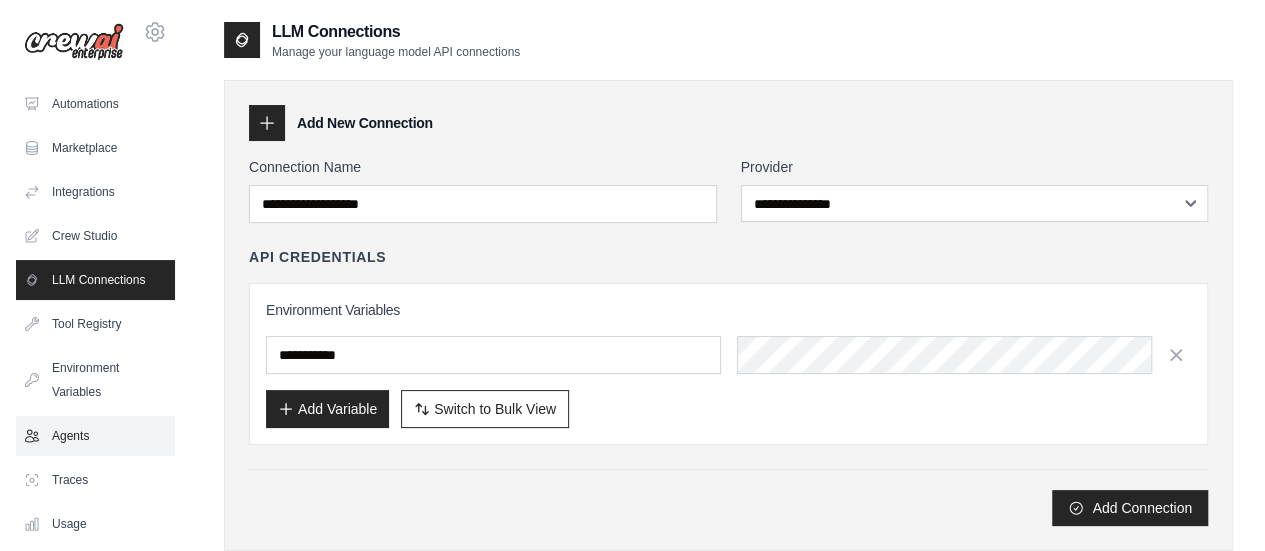 click on "Agents" at bounding box center [95, 436] 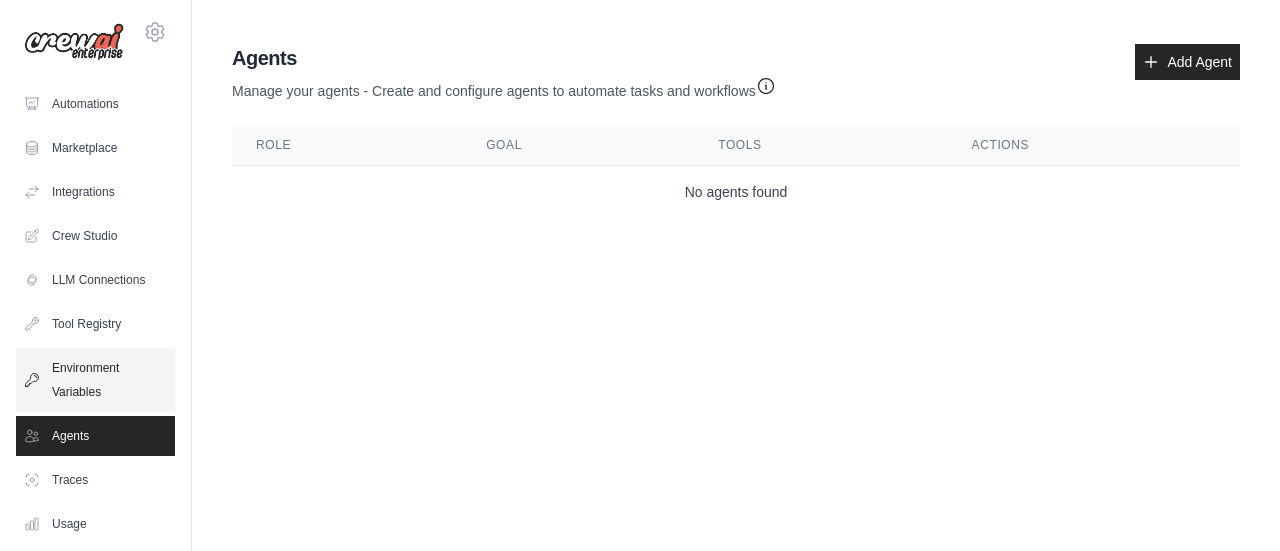 scroll, scrollTop: 162, scrollLeft: 0, axis: vertical 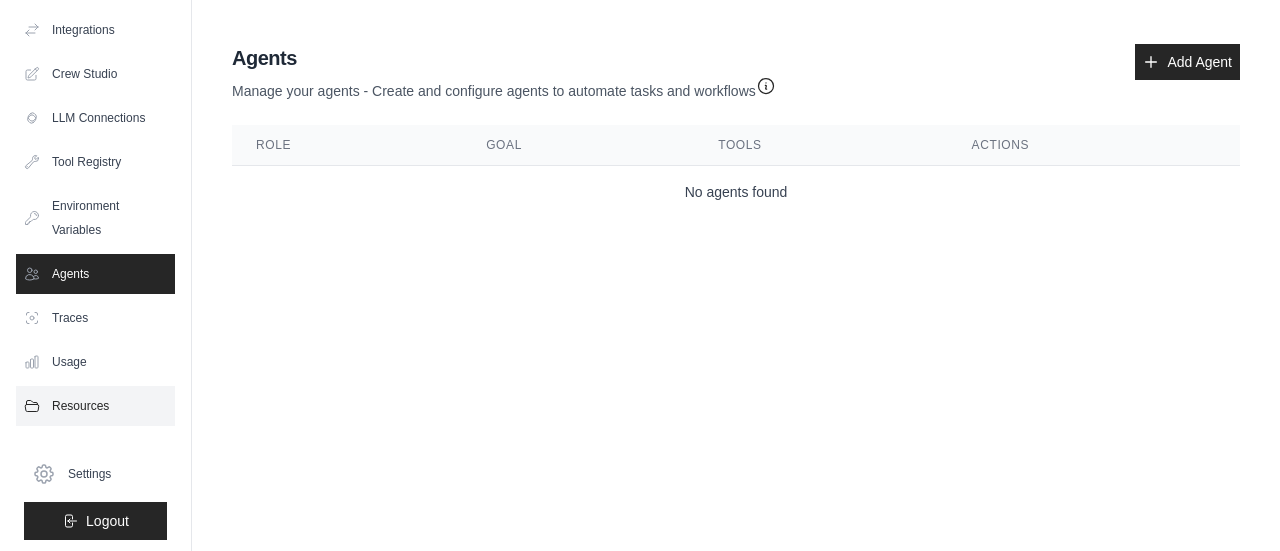 click on "Resources" at bounding box center (95, 406) 